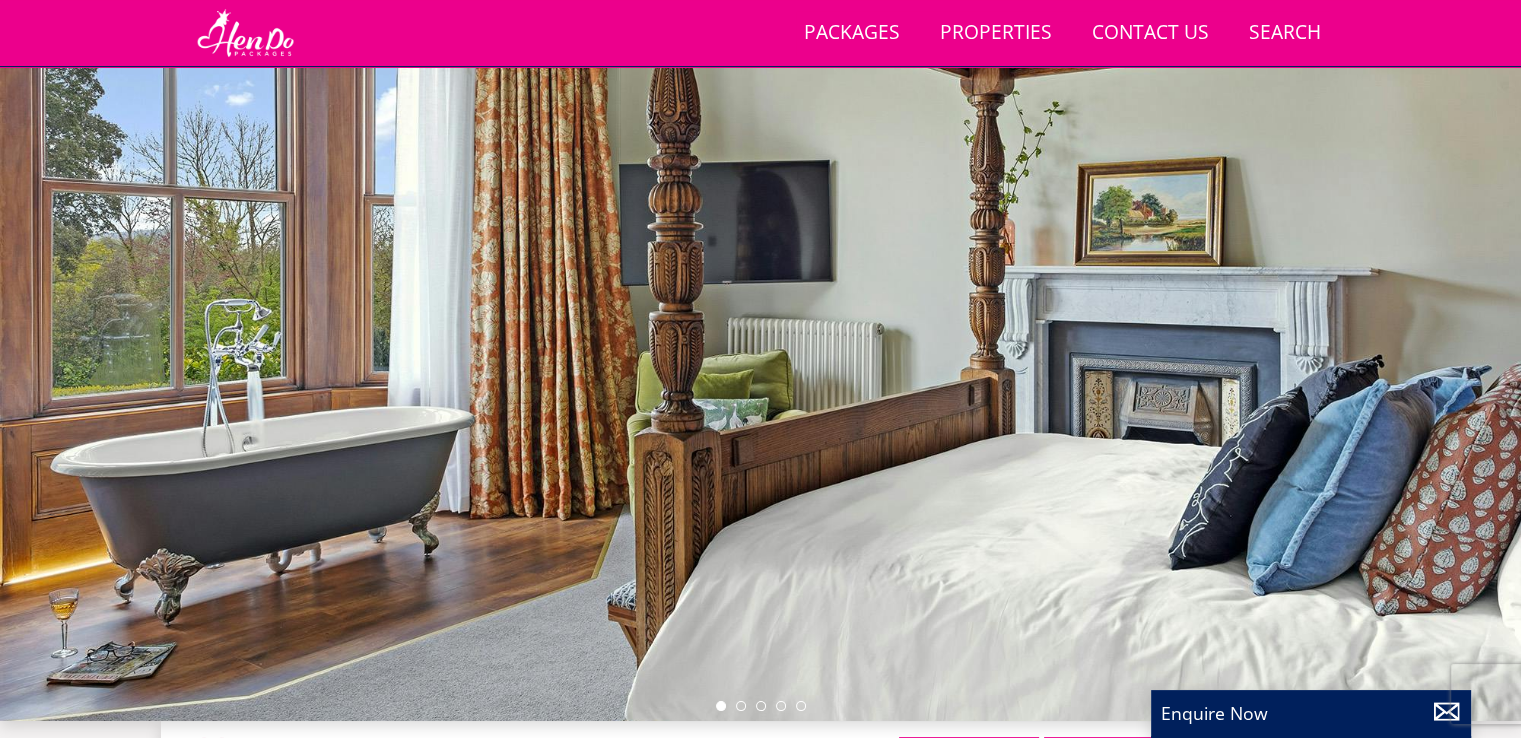 scroll, scrollTop: 90, scrollLeft: 0, axis: vertical 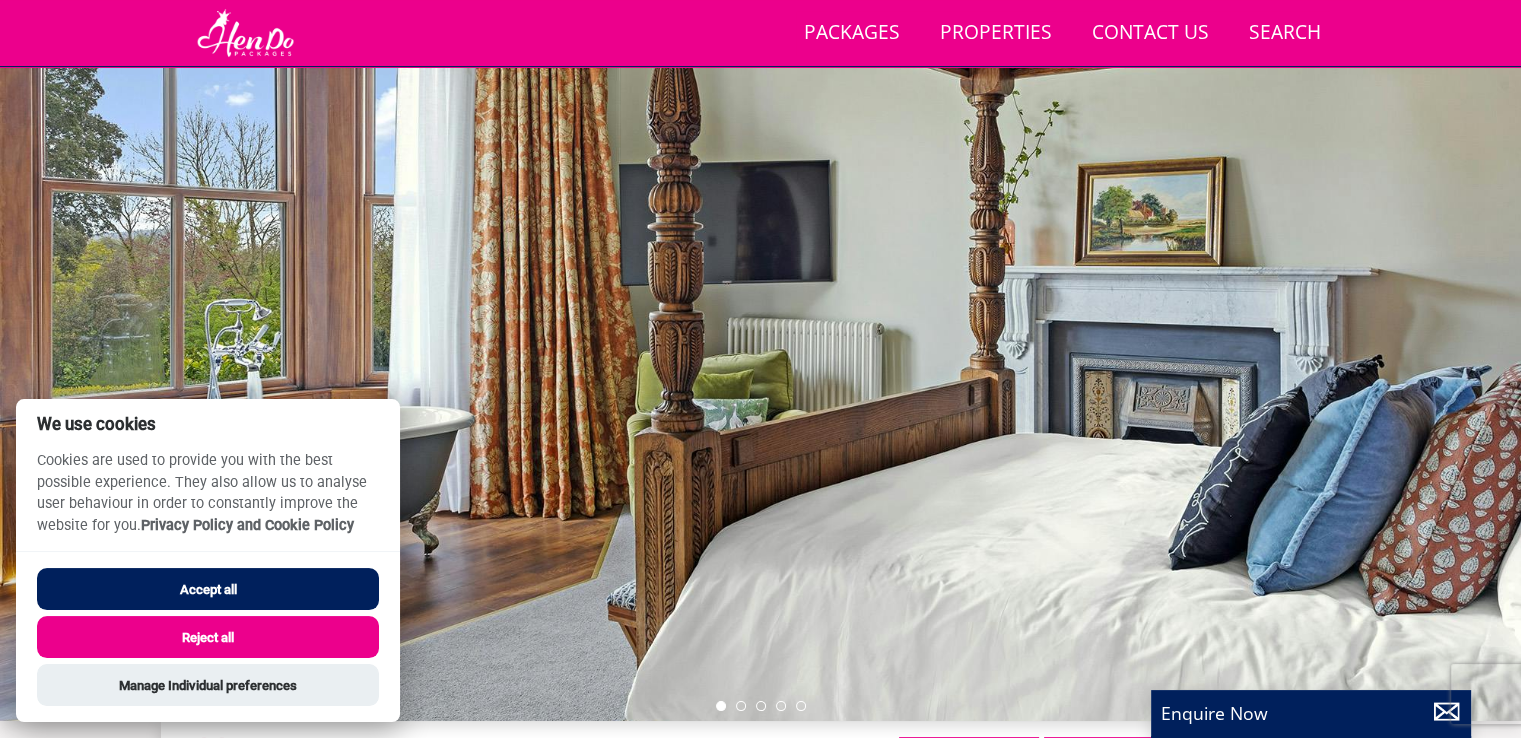 click at bounding box center [760, 371] 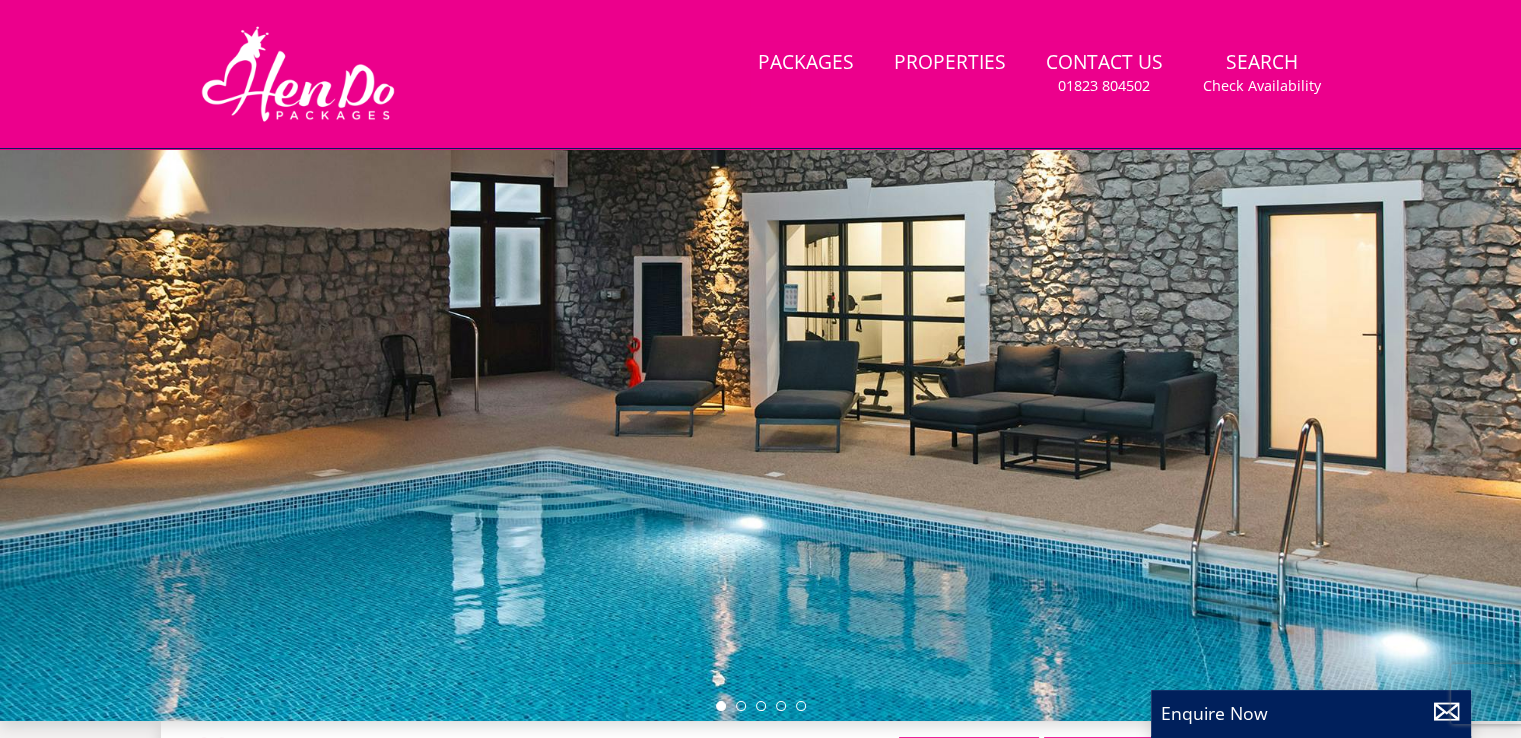 scroll, scrollTop: 0, scrollLeft: 0, axis: both 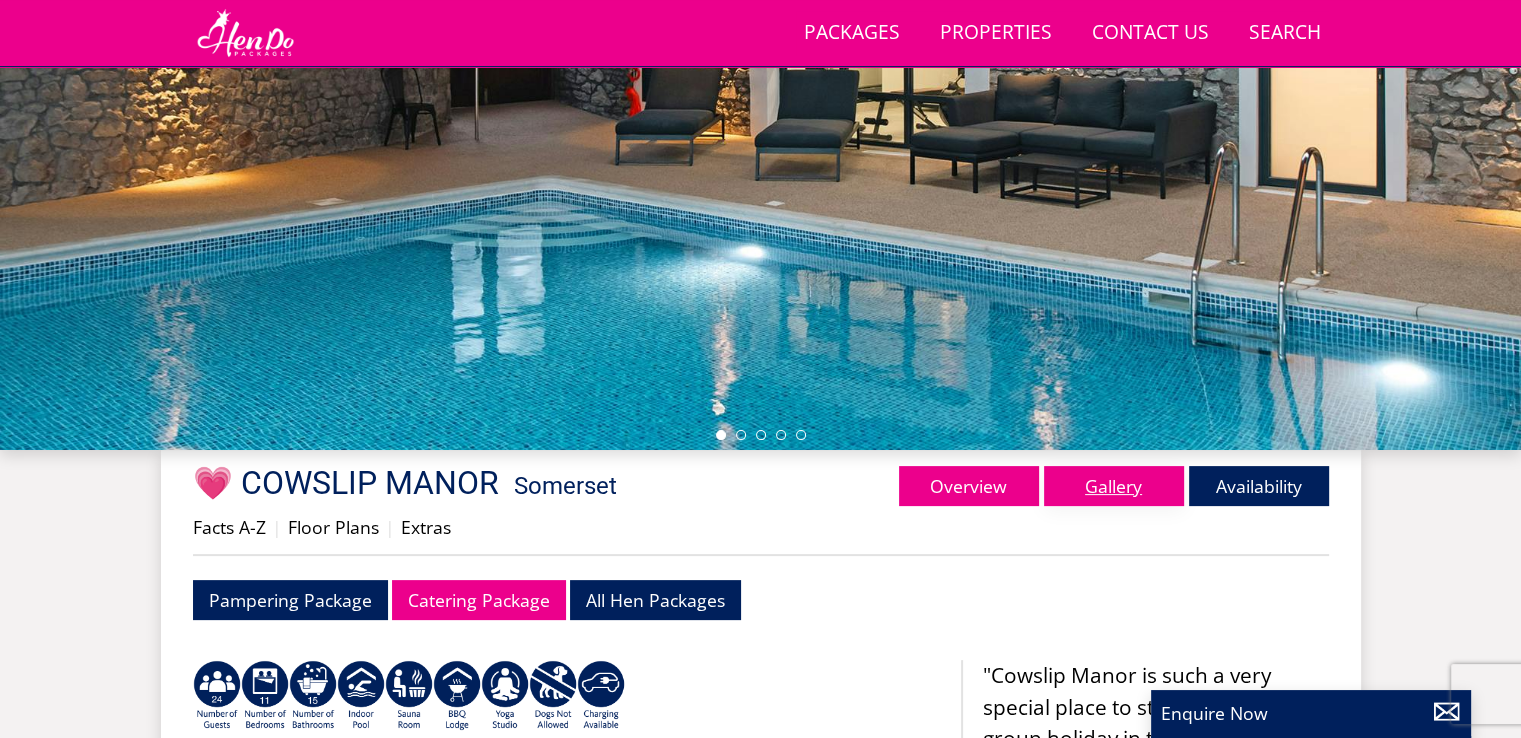 click on "Gallery" at bounding box center [1114, 486] 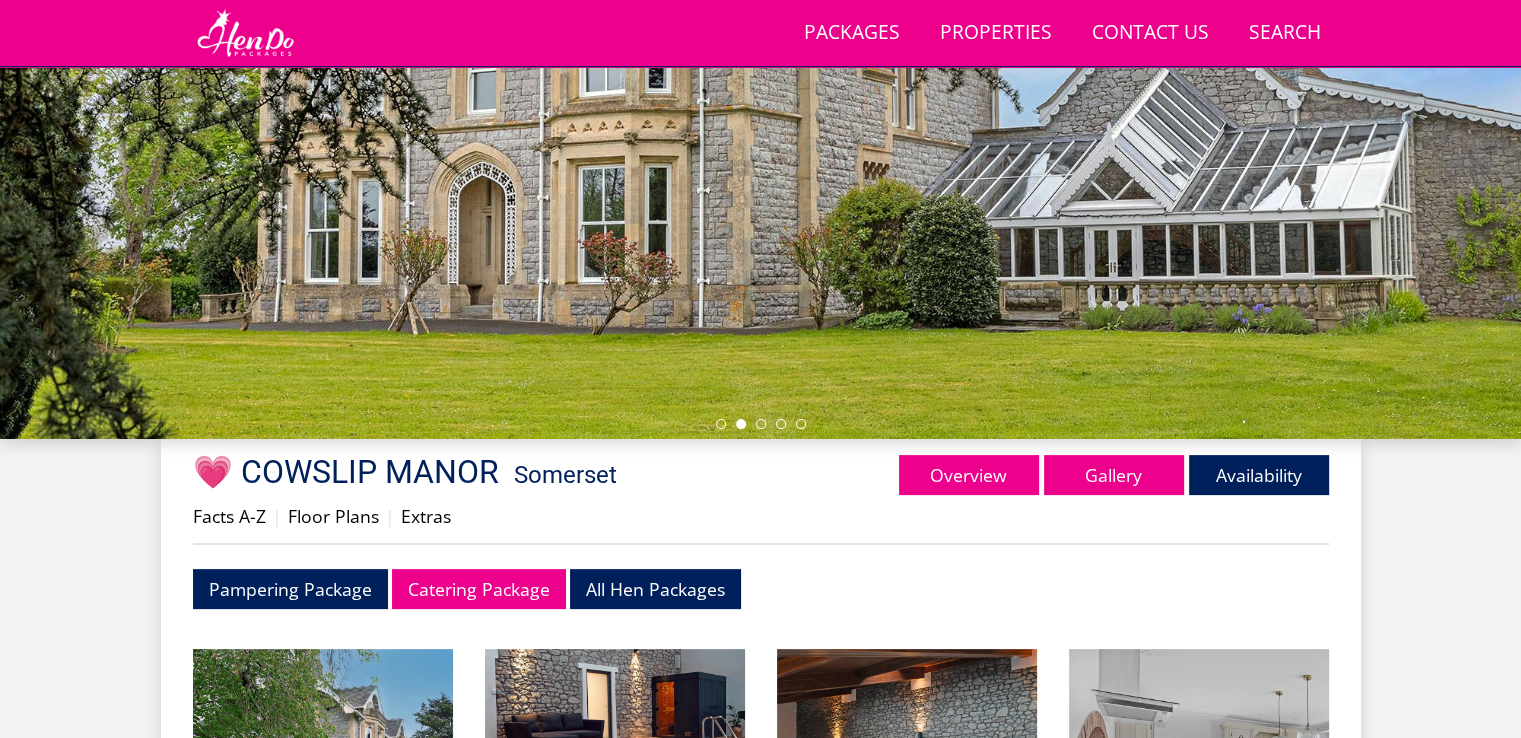 scroll, scrollTop: 371, scrollLeft: 0, axis: vertical 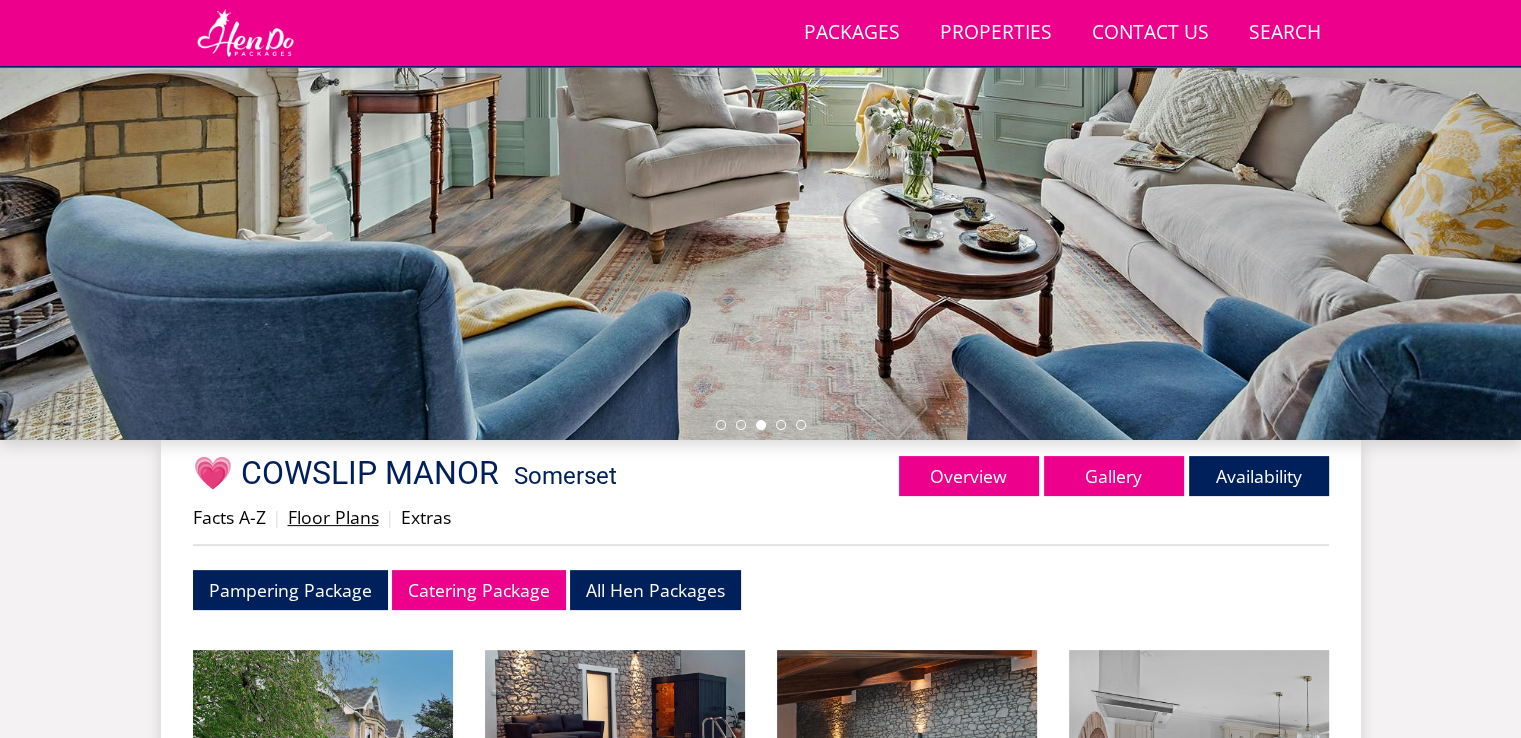 click on "Floor Plans" at bounding box center (333, 517) 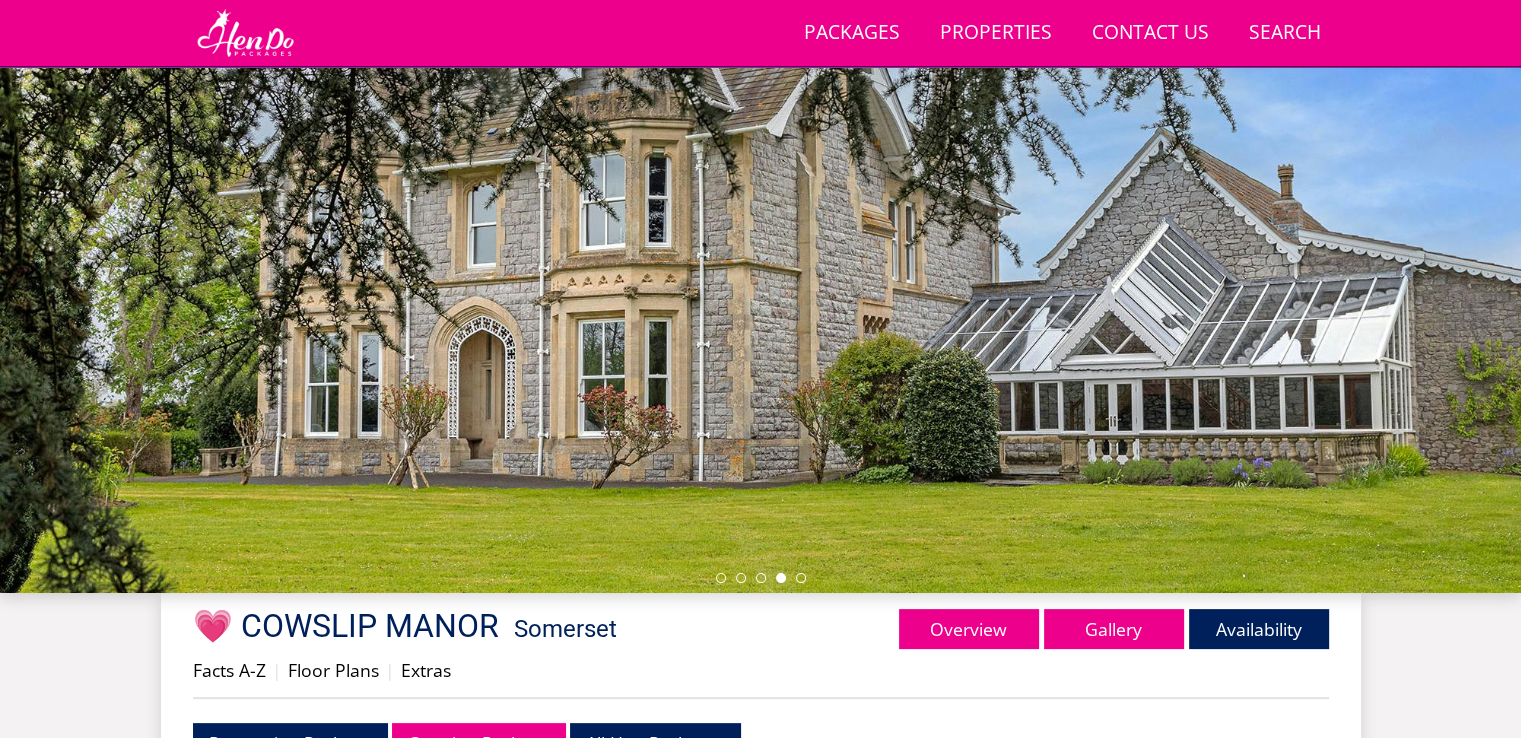 scroll, scrollTop: 216, scrollLeft: 0, axis: vertical 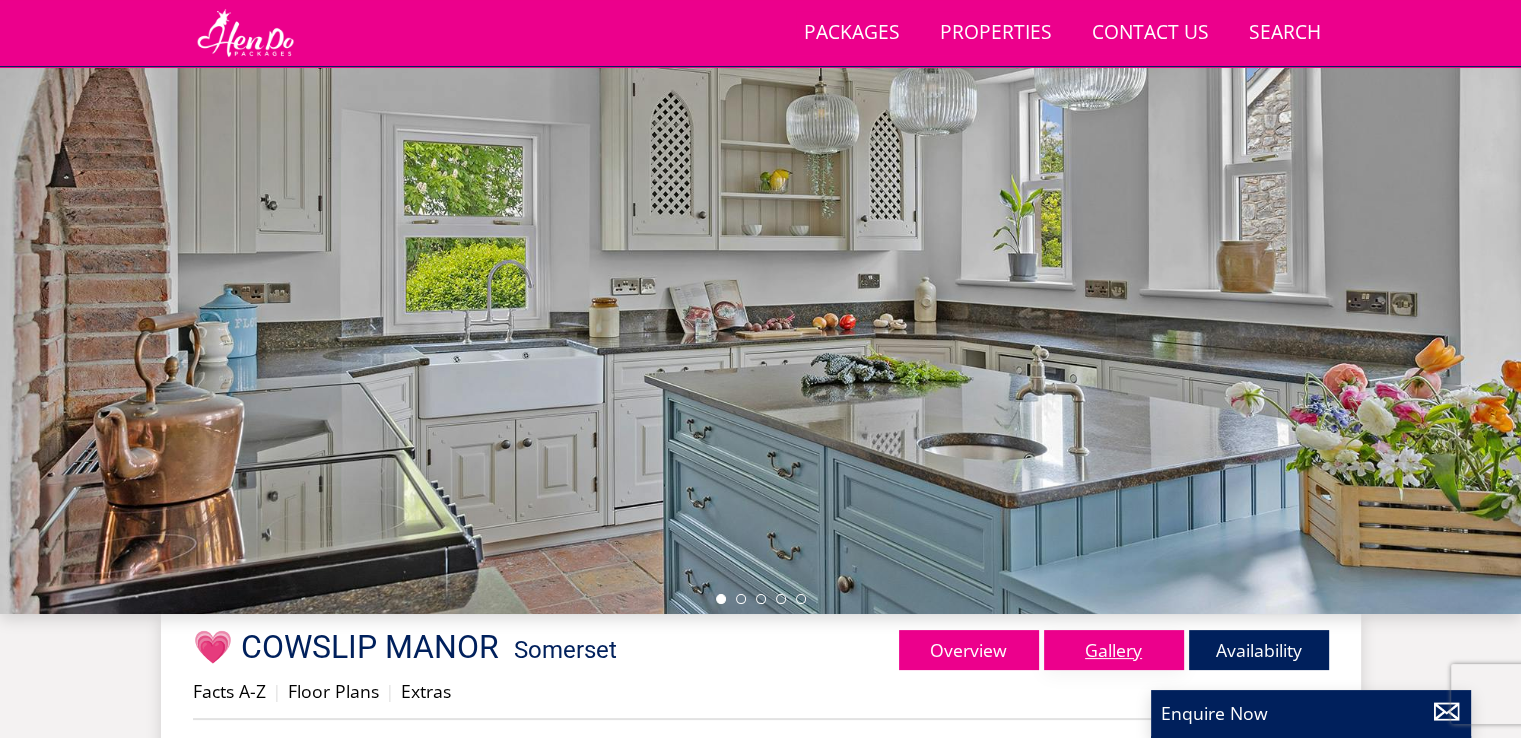 click on "Gallery" at bounding box center [1114, 650] 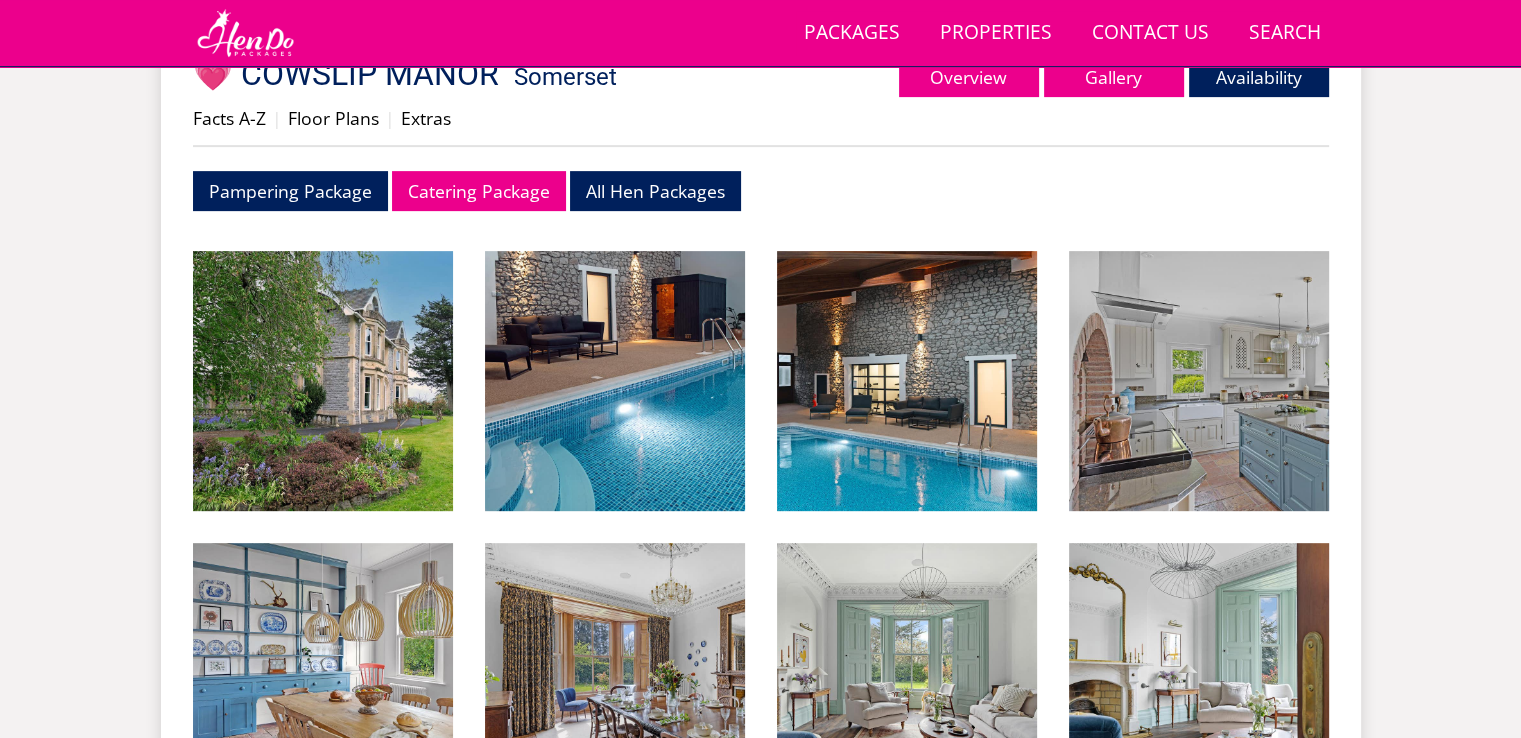 scroll, scrollTop: 766, scrollLeft: 0, axis: vertical 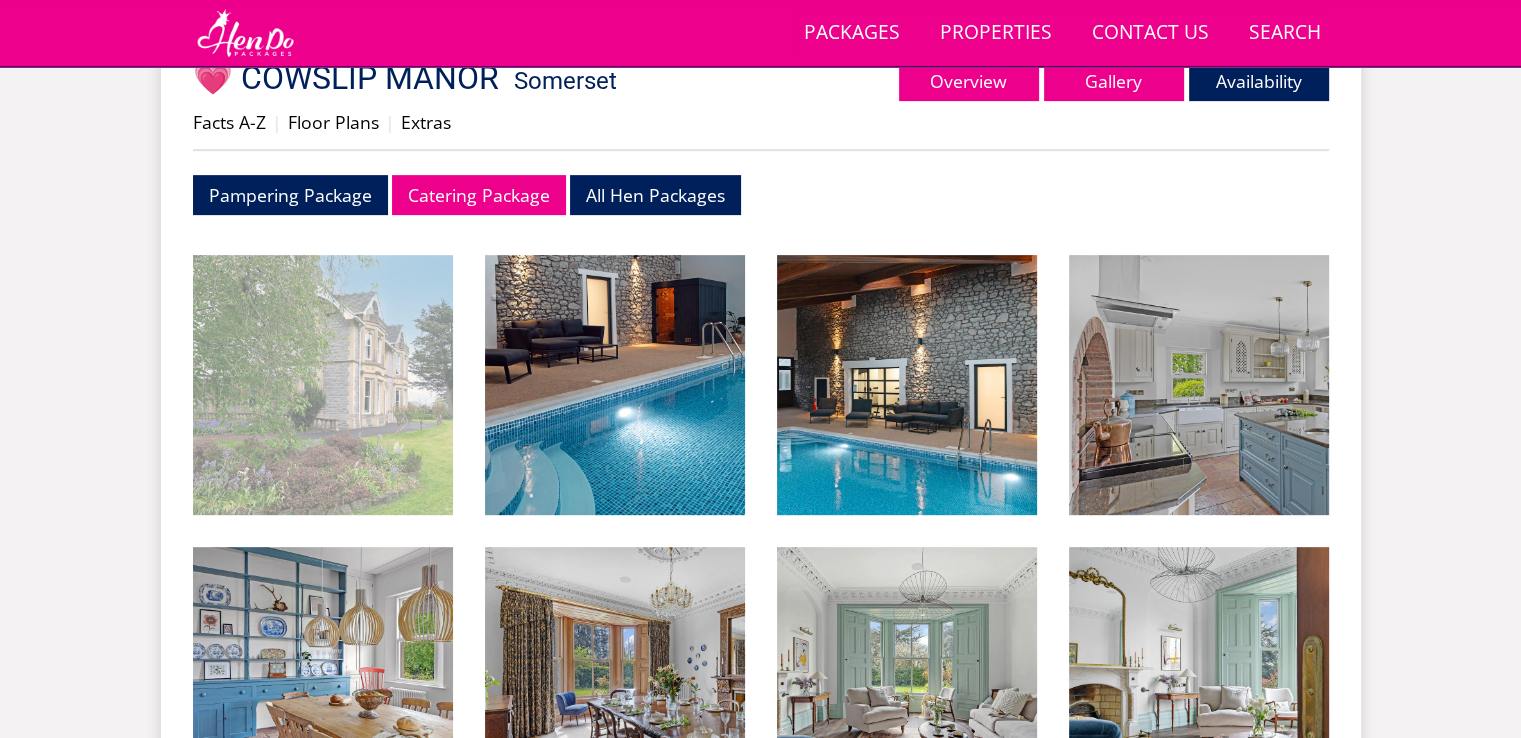 click at bounding box center (323, 385) 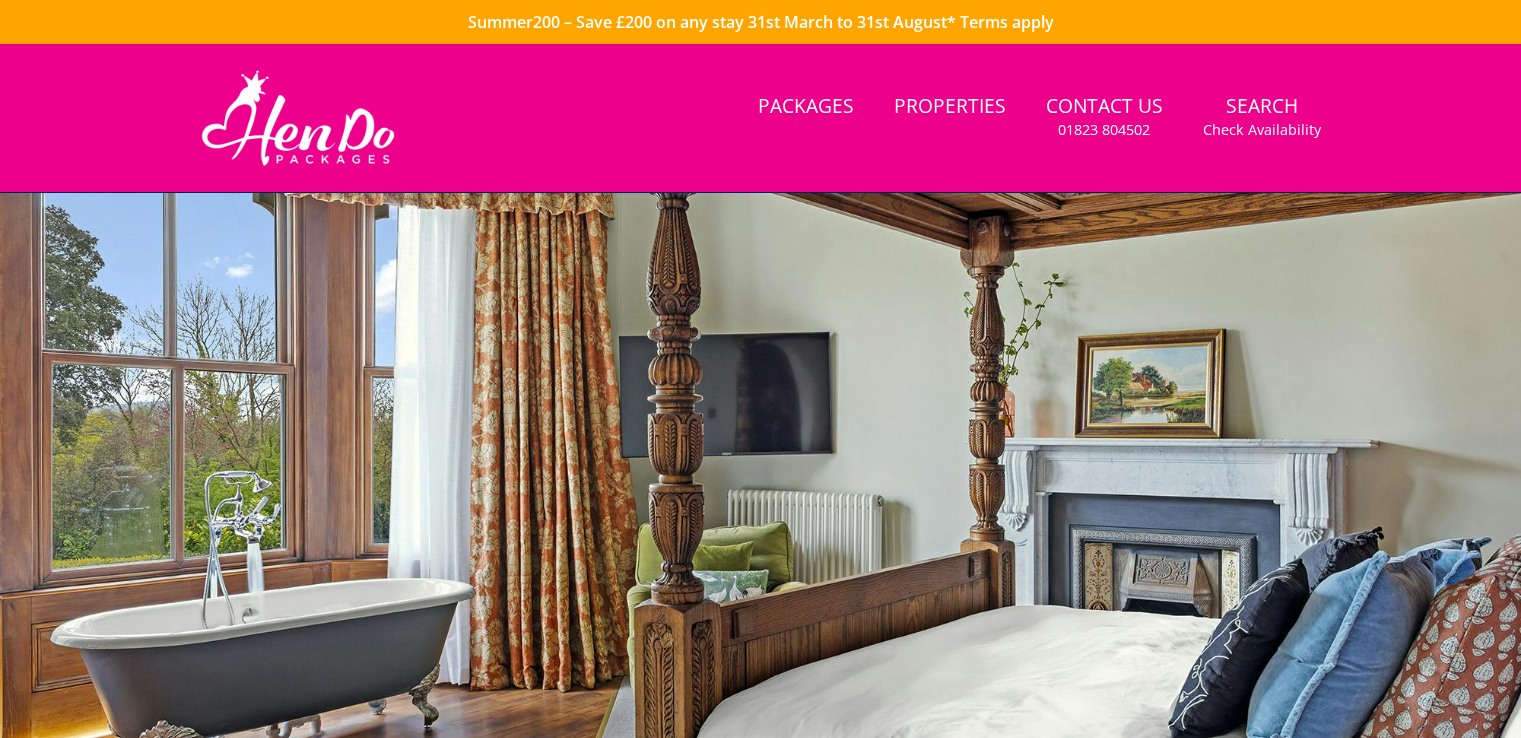 scroll, scrollTop: 0, scrollLeft: 0, axis: both 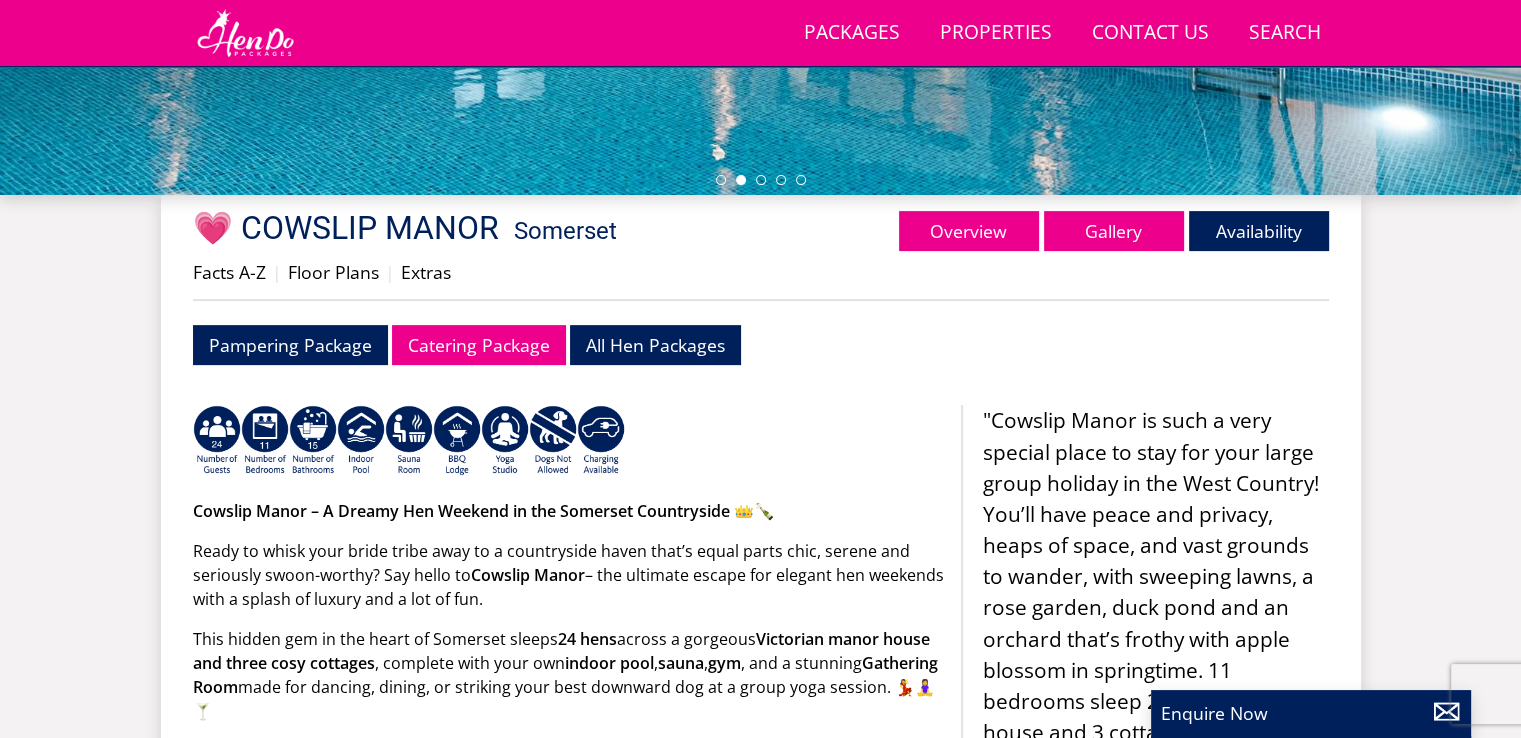 click on "Properties
💗 [PROPER_NAME]
-  [STATE]
Overview
Gallery
Availability
Facts A-Z
Floor Plans
Extras" at bounding box center [761, 256] 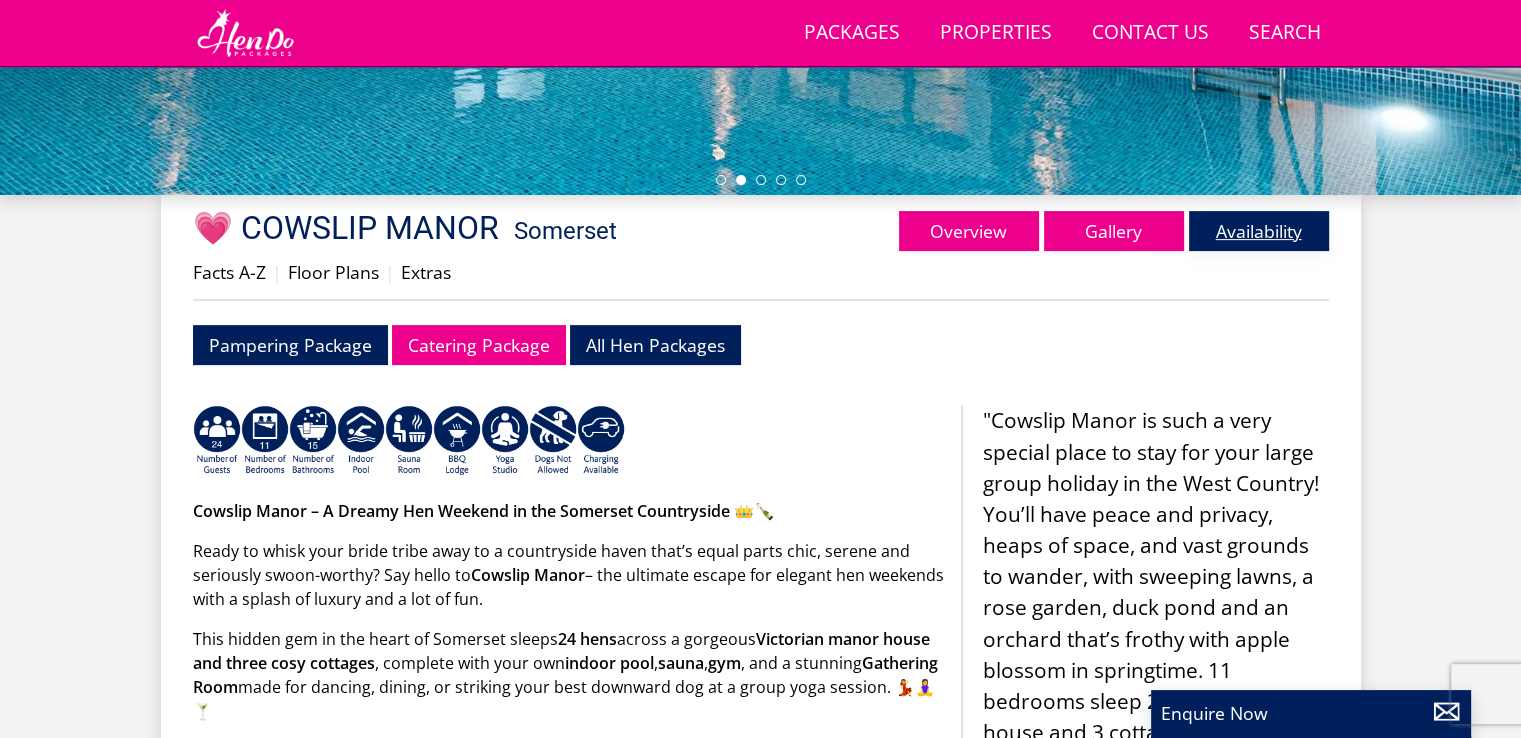 click on "Availability" at bounding box center [1259, 231] 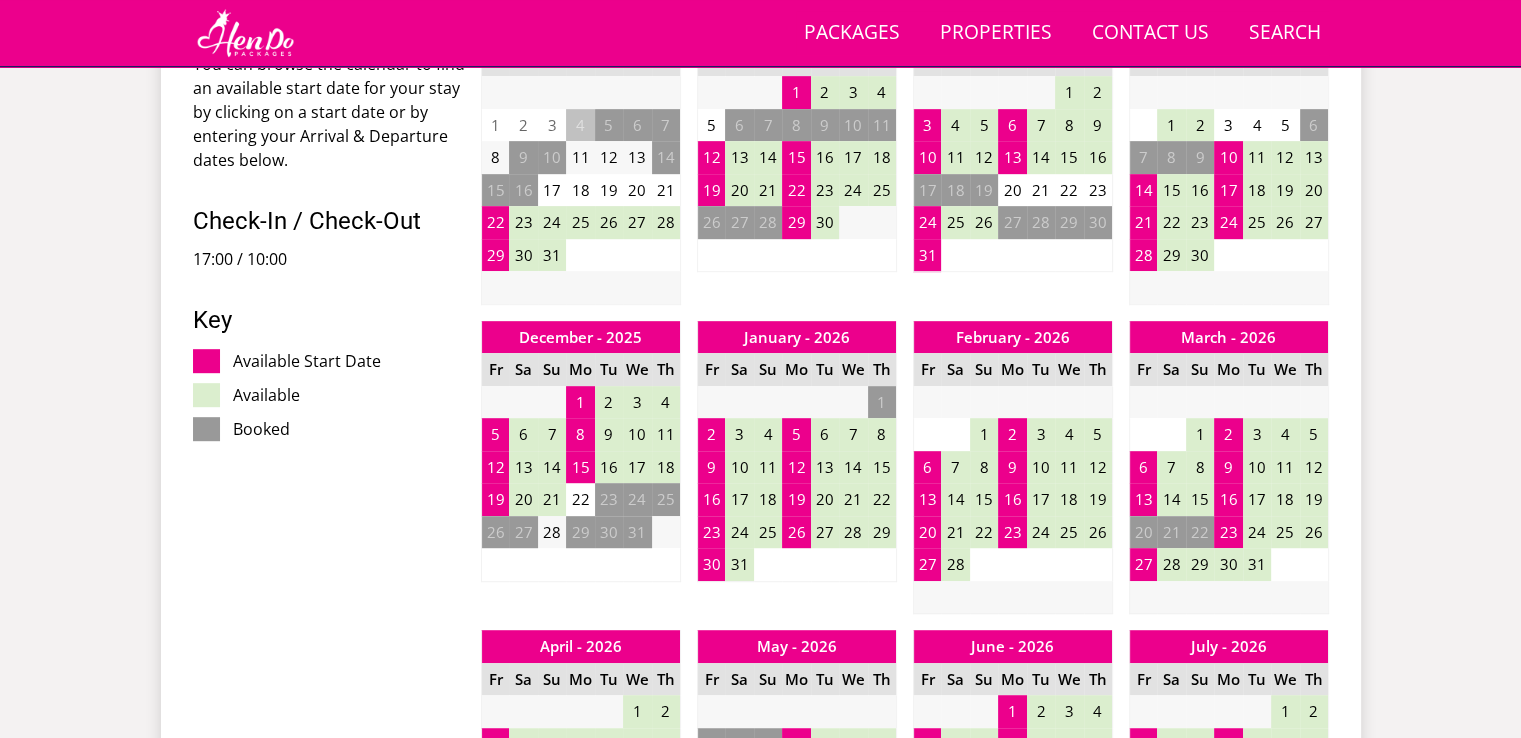 scroll, scrollTop: 1012, scrollLeft: 0, axis: vertical 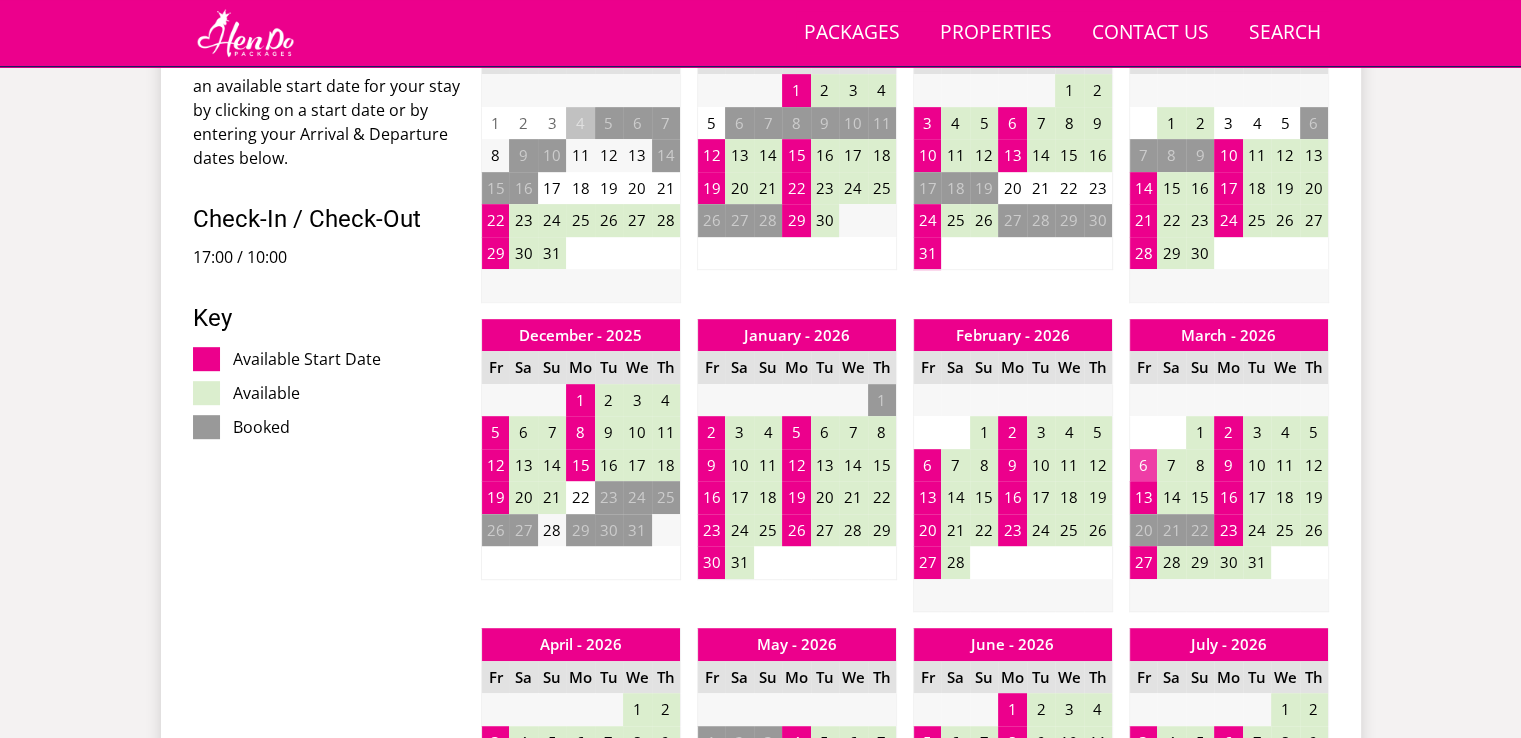 click on "6" at bounding box center [1143, 465] 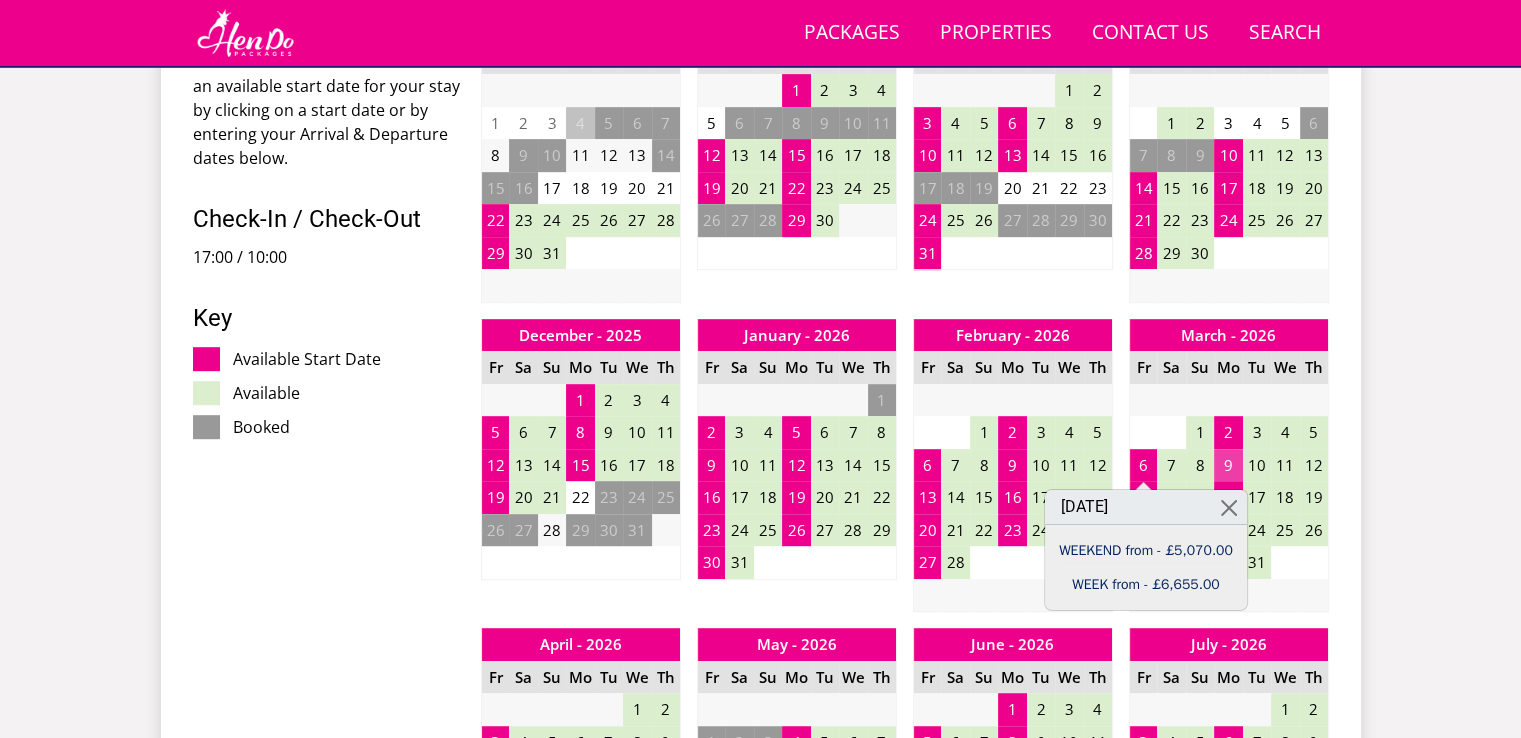 click on "9" at bounding box center (1228, 465) 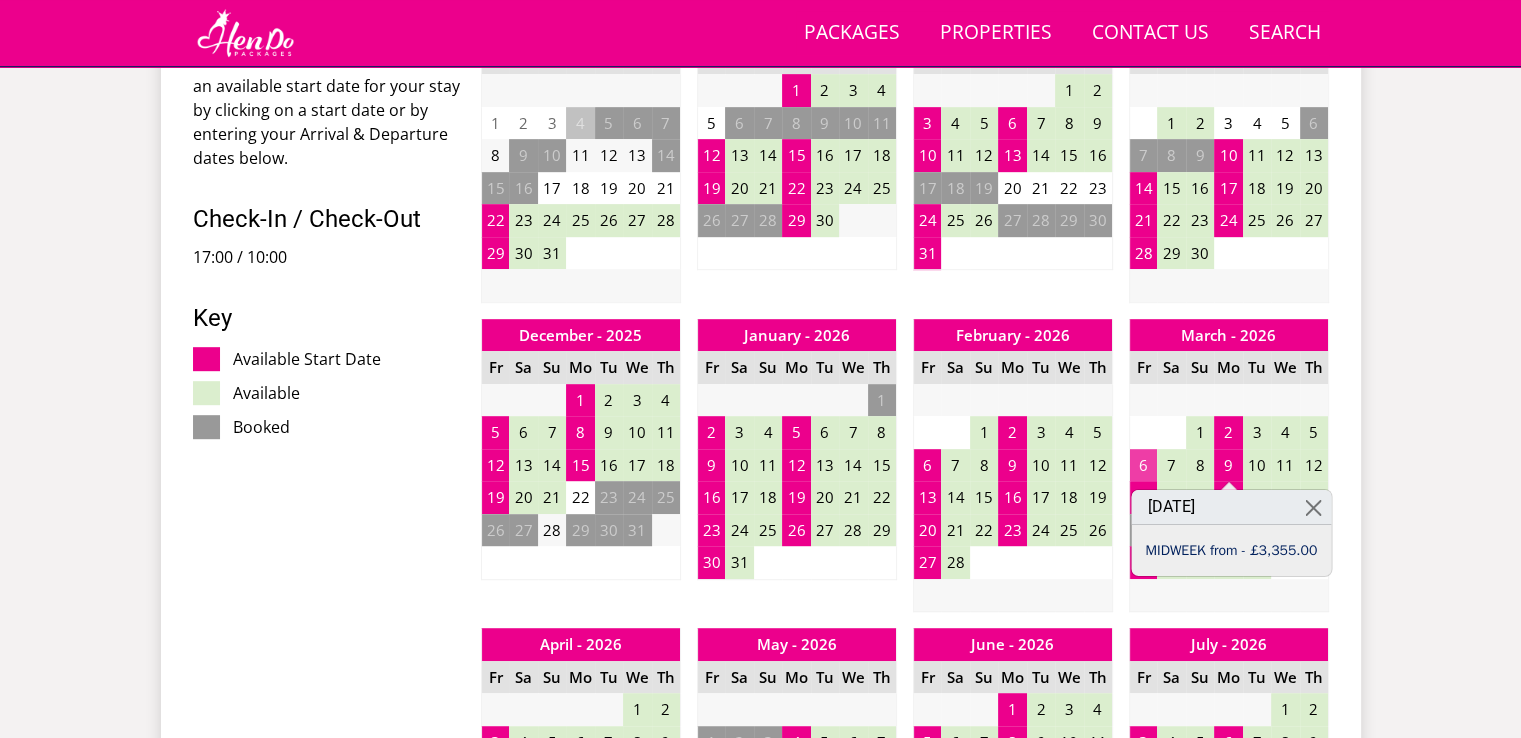 click on "6" at bounding box center [1143, 465] 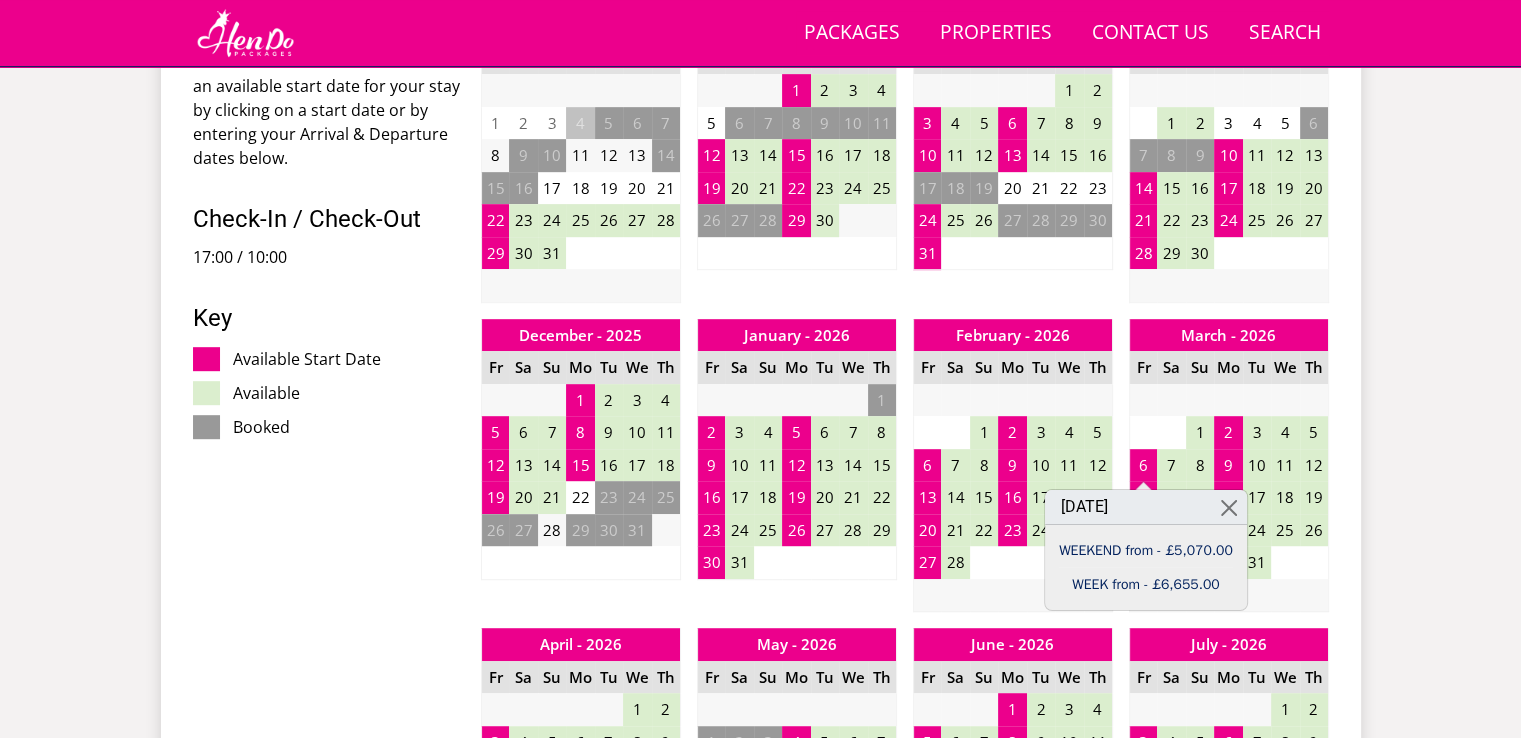 click on "8" at bounding box center [1200, 465] 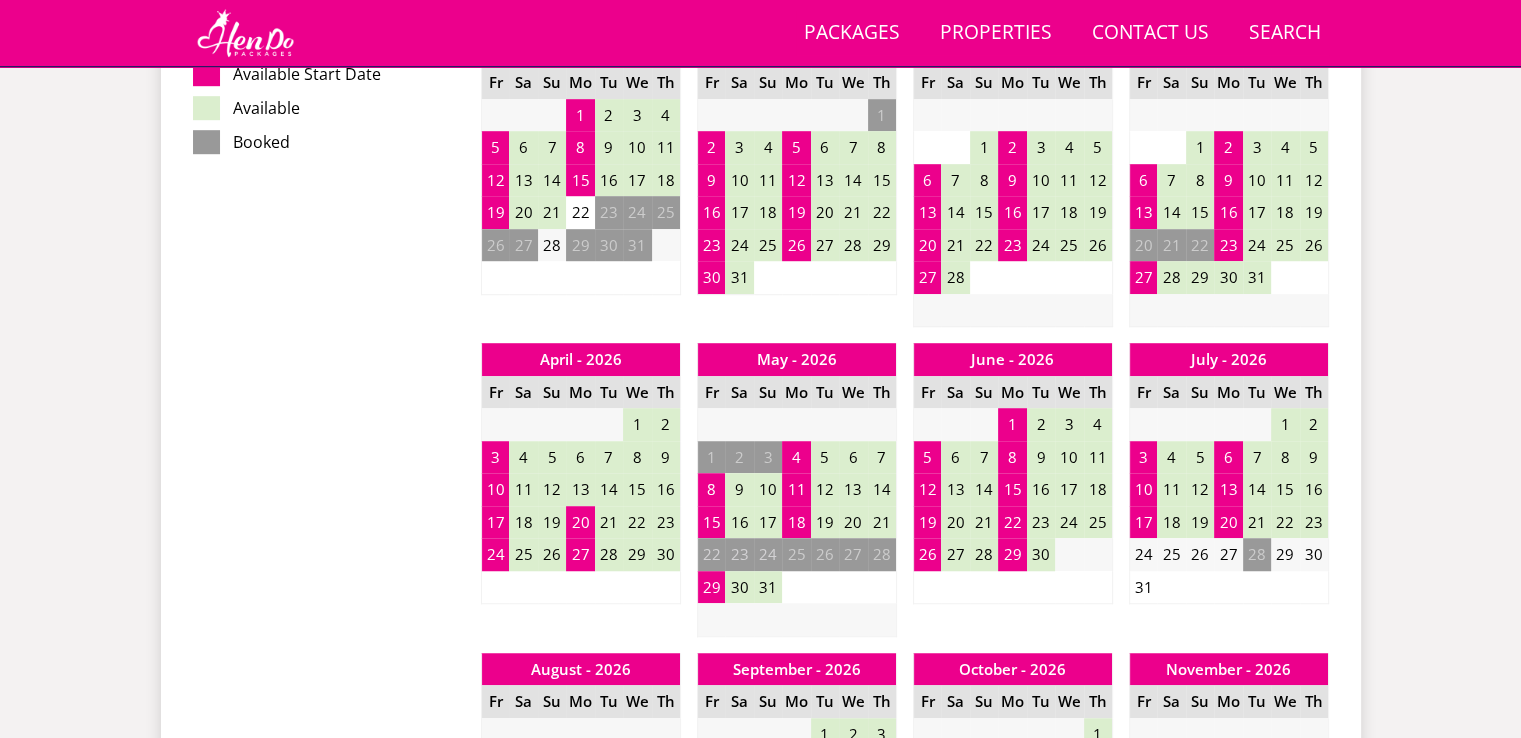 scroll, scrollTop: 1742, scrollLeft: 0, axis: vertical 